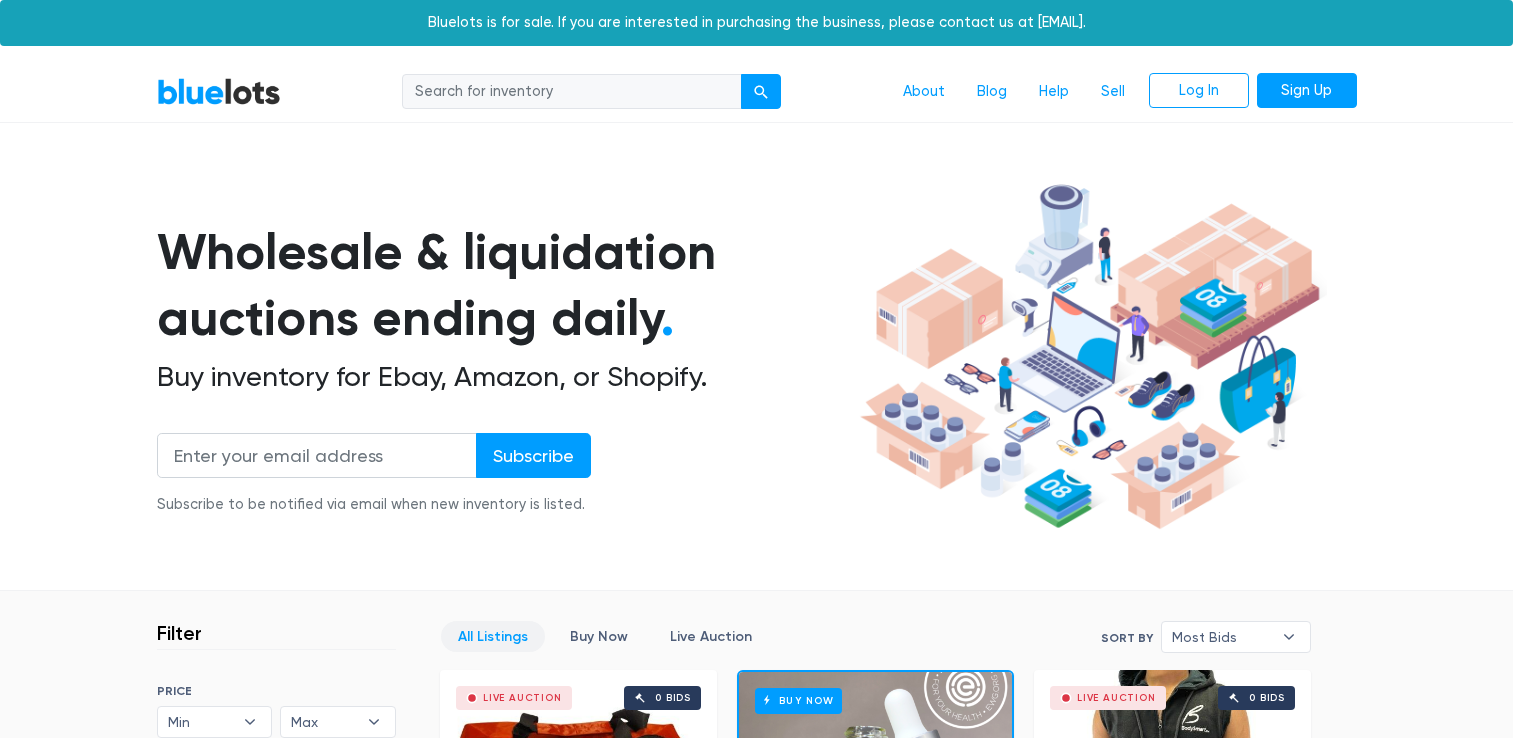 scroll, scrollTop: 0, scrollLeft: 0, axis: both 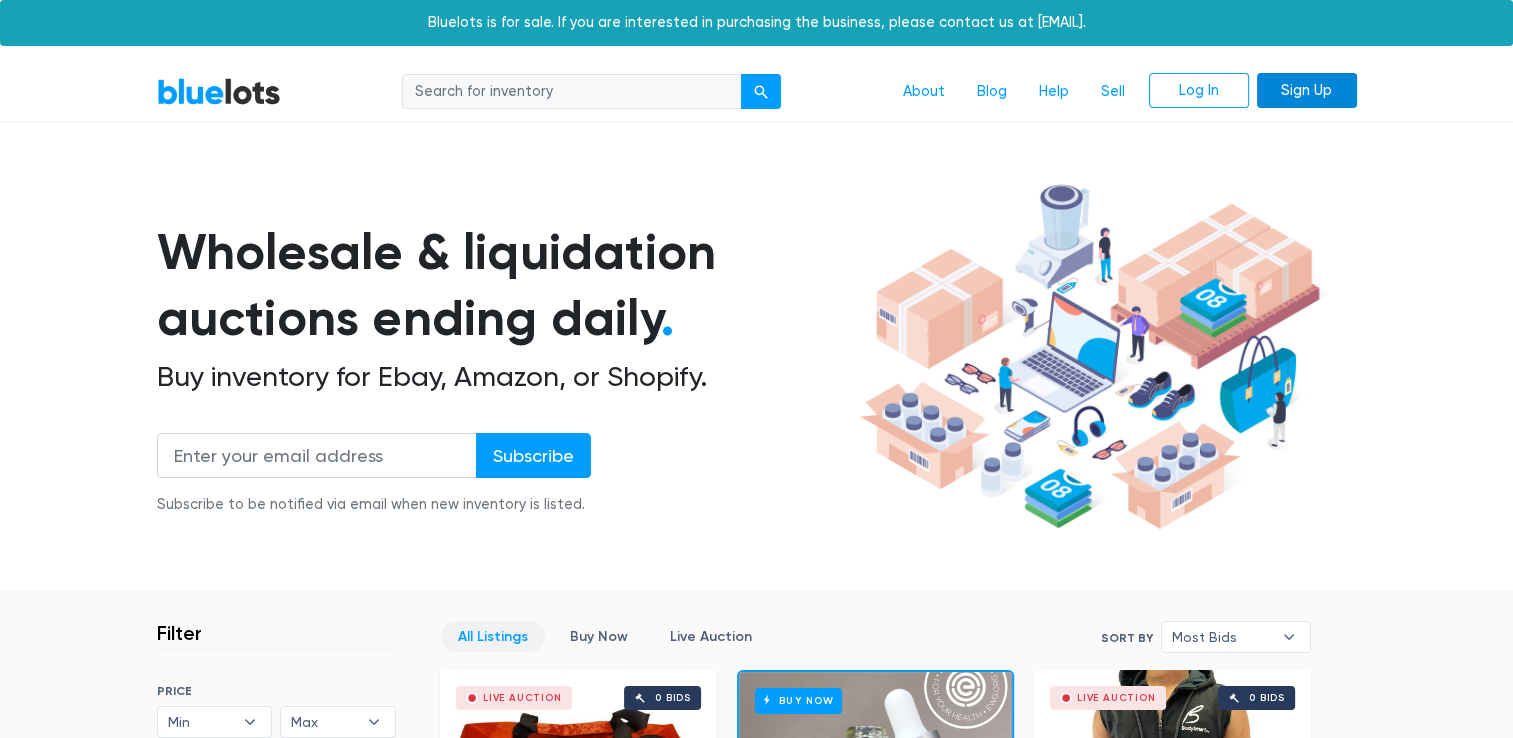 click on "Sign Up" at bounding box center (1307, 91) 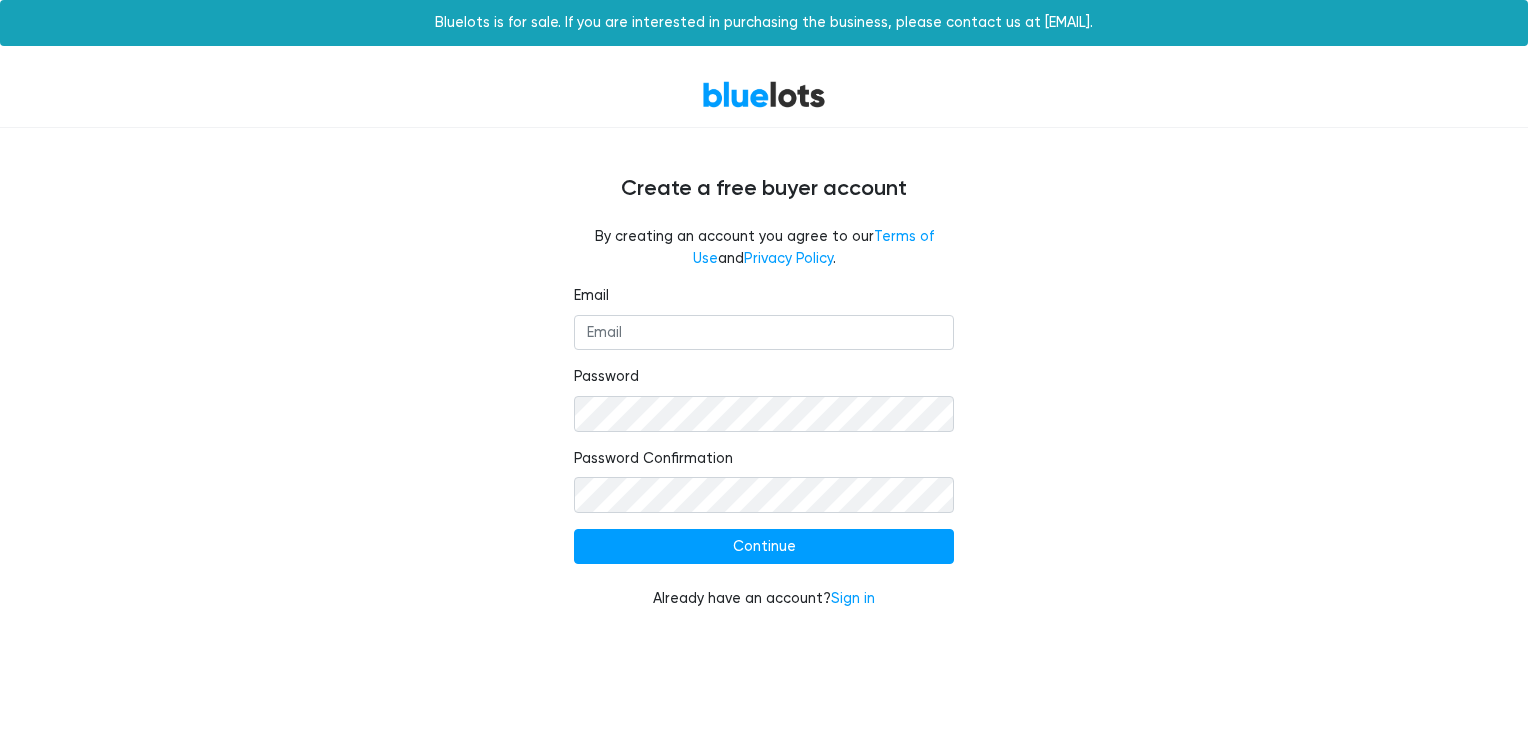 scroll, scrollTop: 0, scrollLeft: 0, axis: both 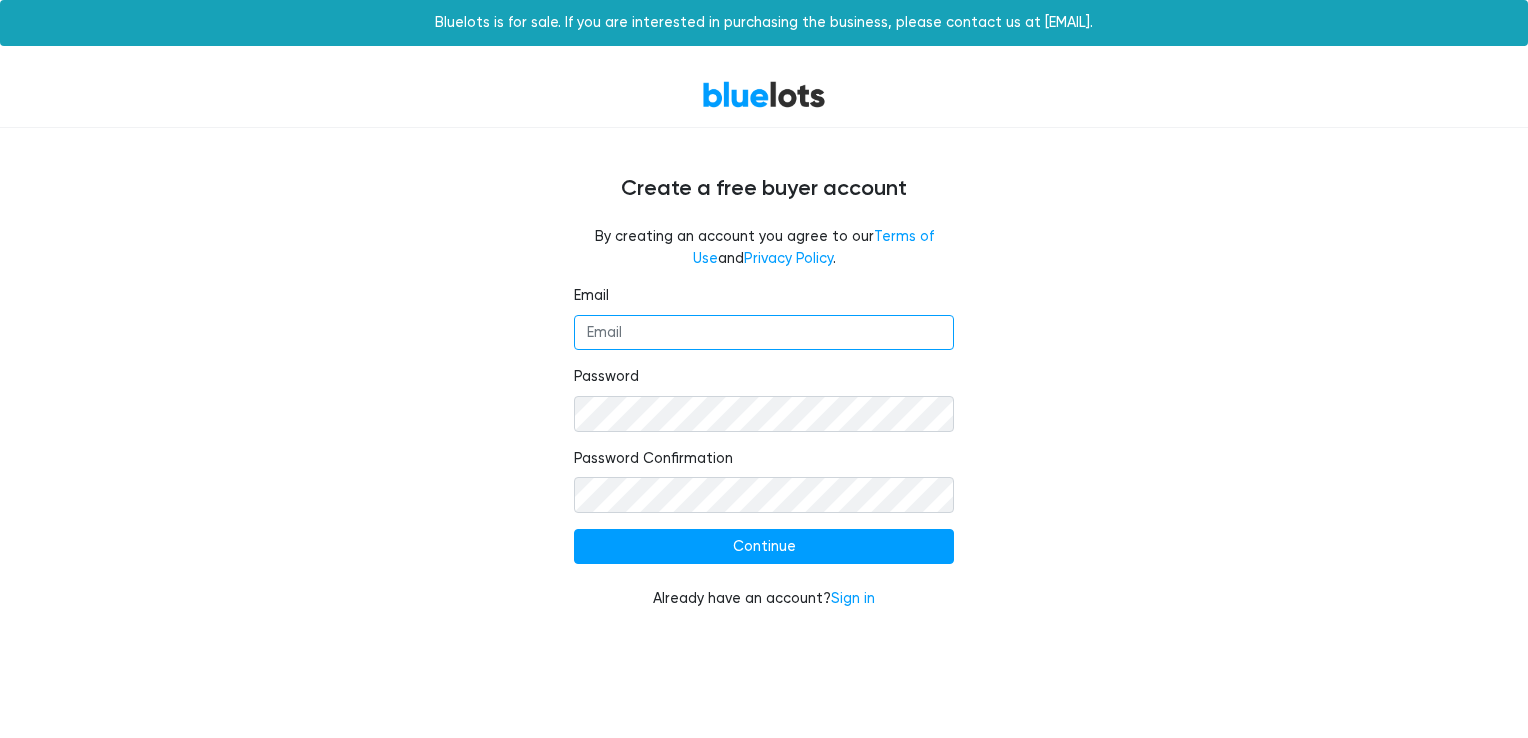 click on "Email" at bounding box center [764, 333] 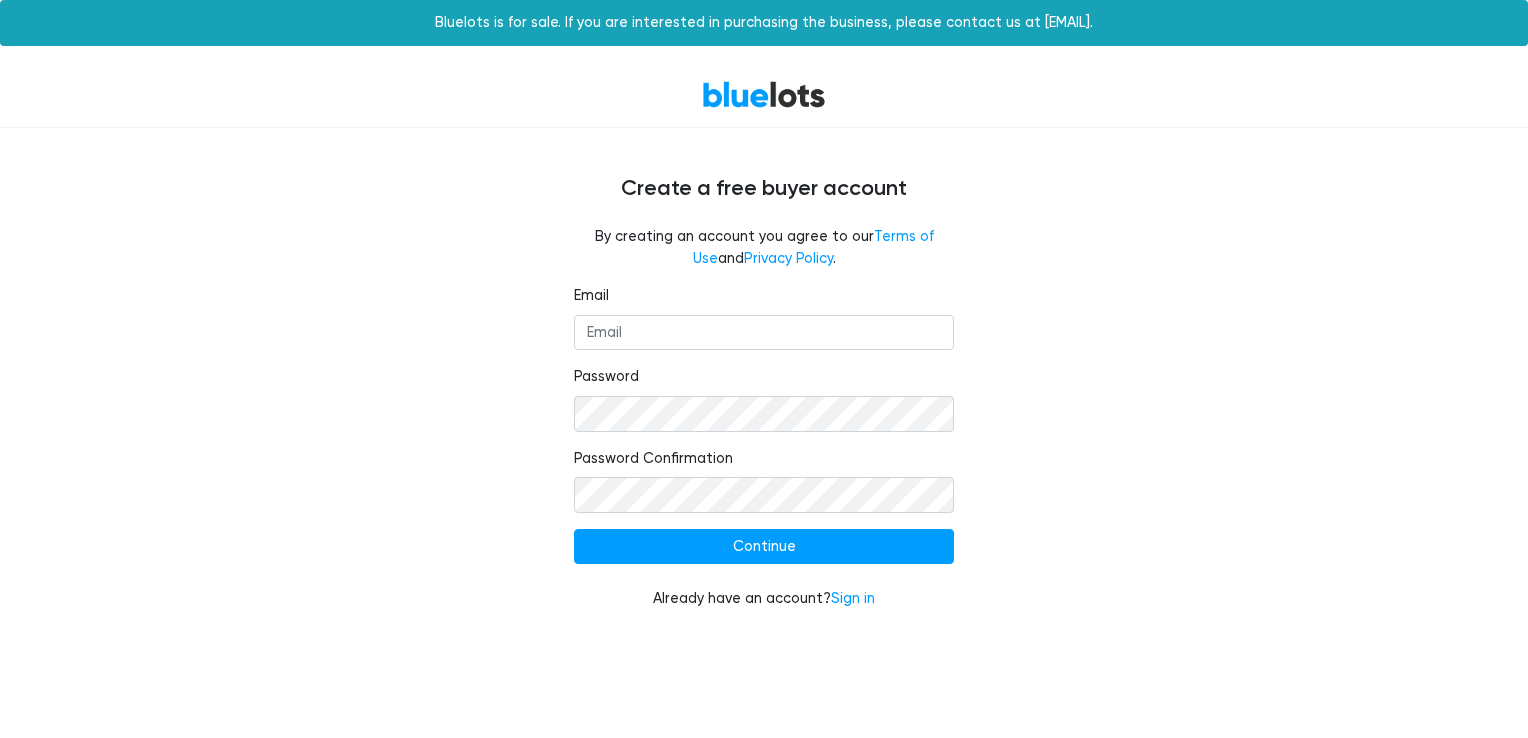 click on "By creating an account you agree to our  Terms of Use  and   Privacy Policy ." at bounding box center [764, 255] 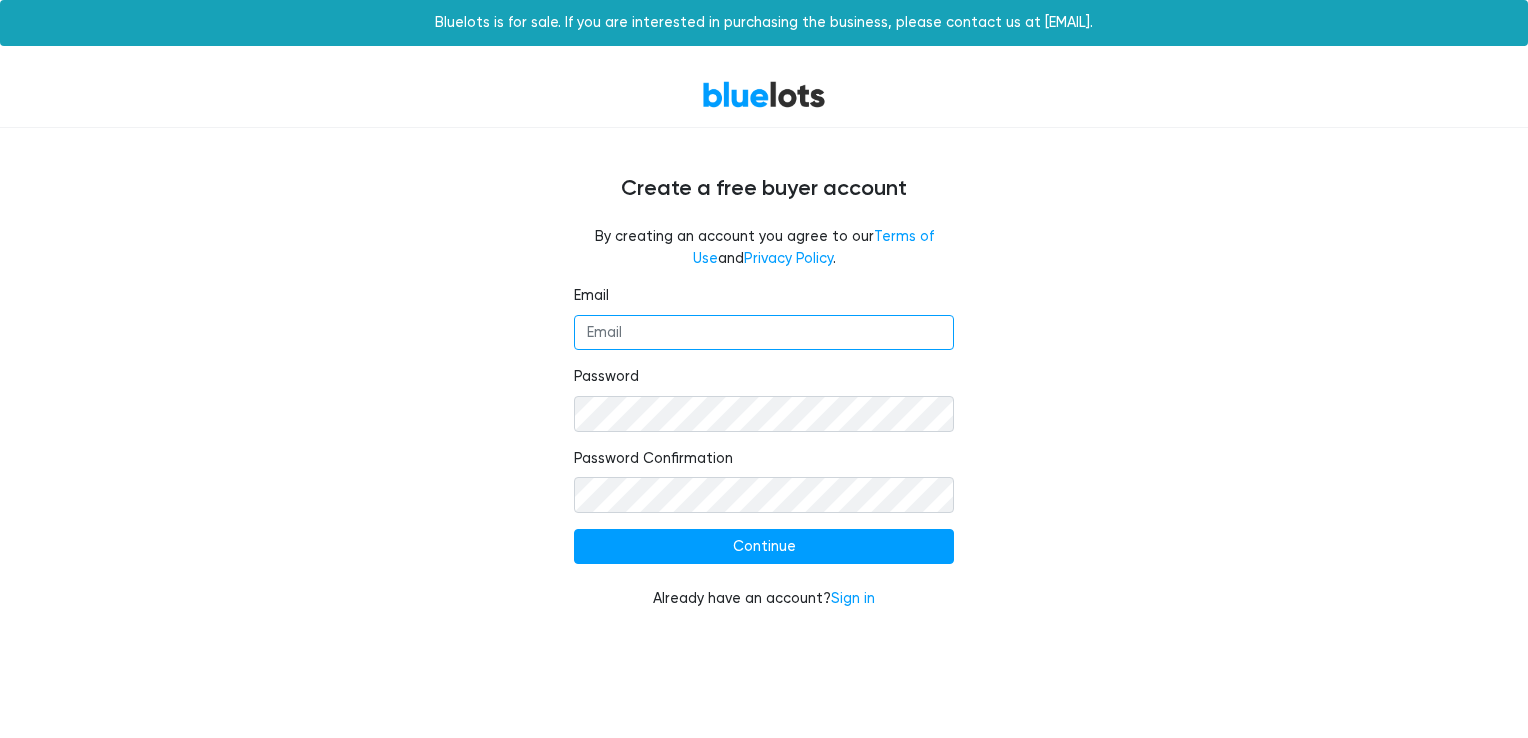 click on "Email" at bounding box center (764, 333) 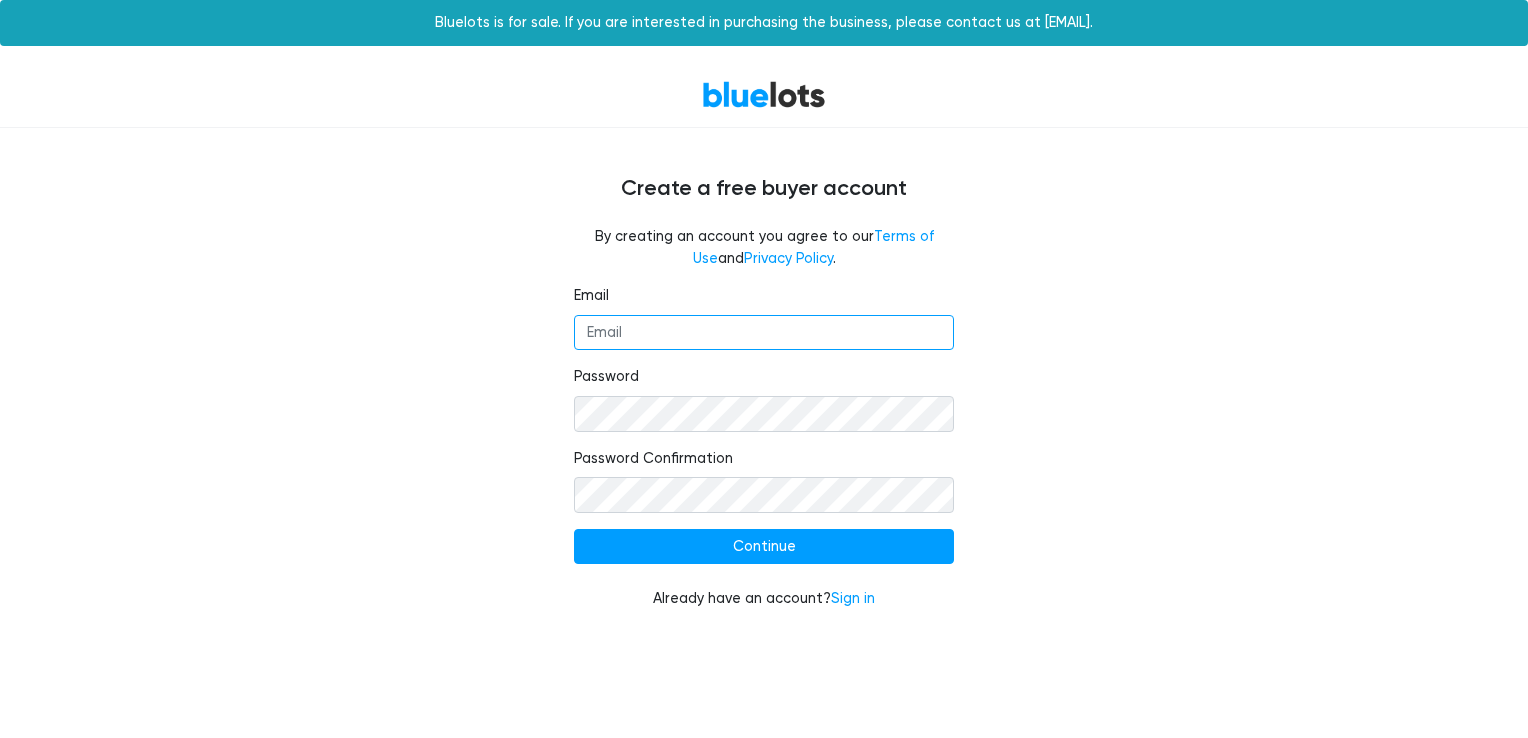 type on "w.reed1984@gmail.com" 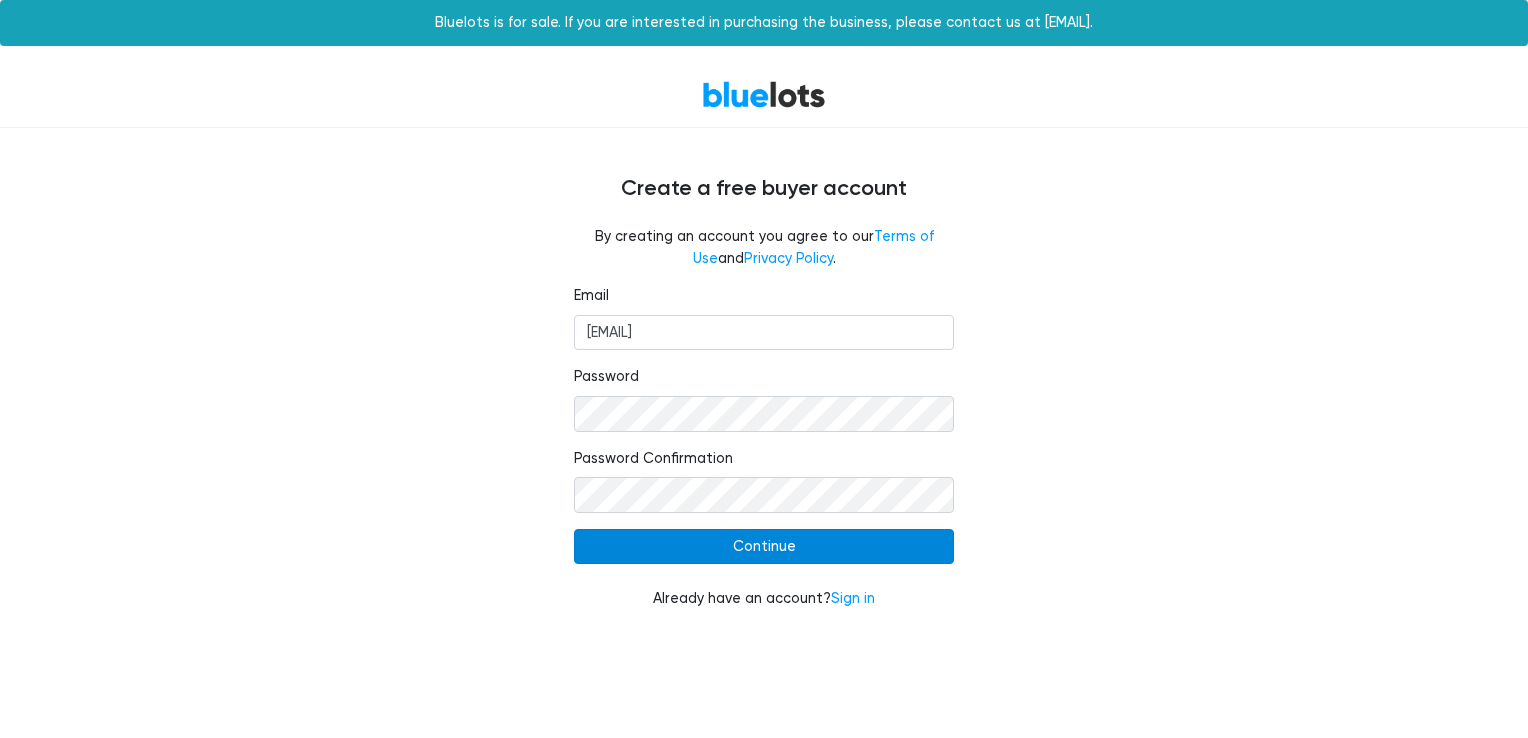 click on "Continue" at bounding box center [764, 547] 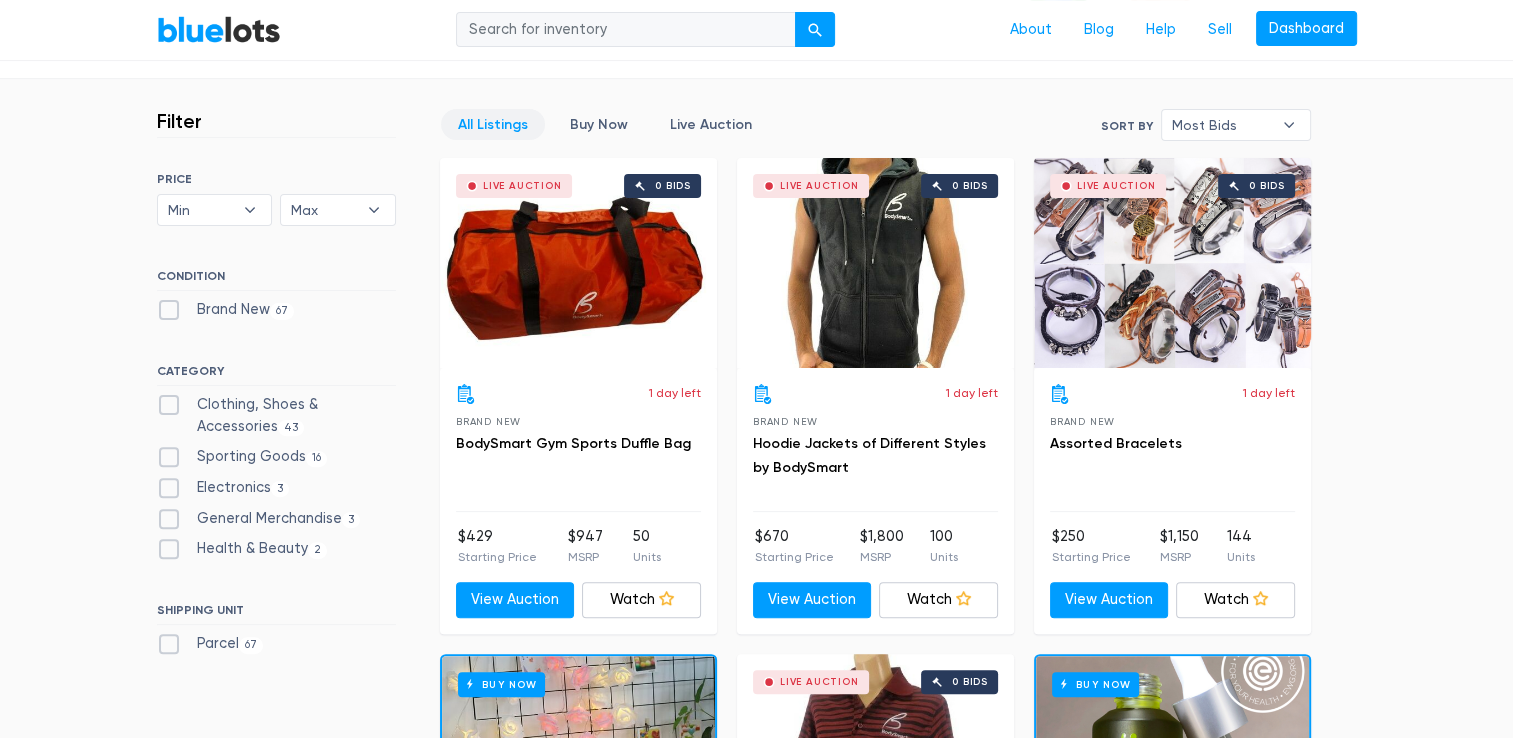 scroll, scrollTop: 514, scrollLeft: 0, axis: vertical 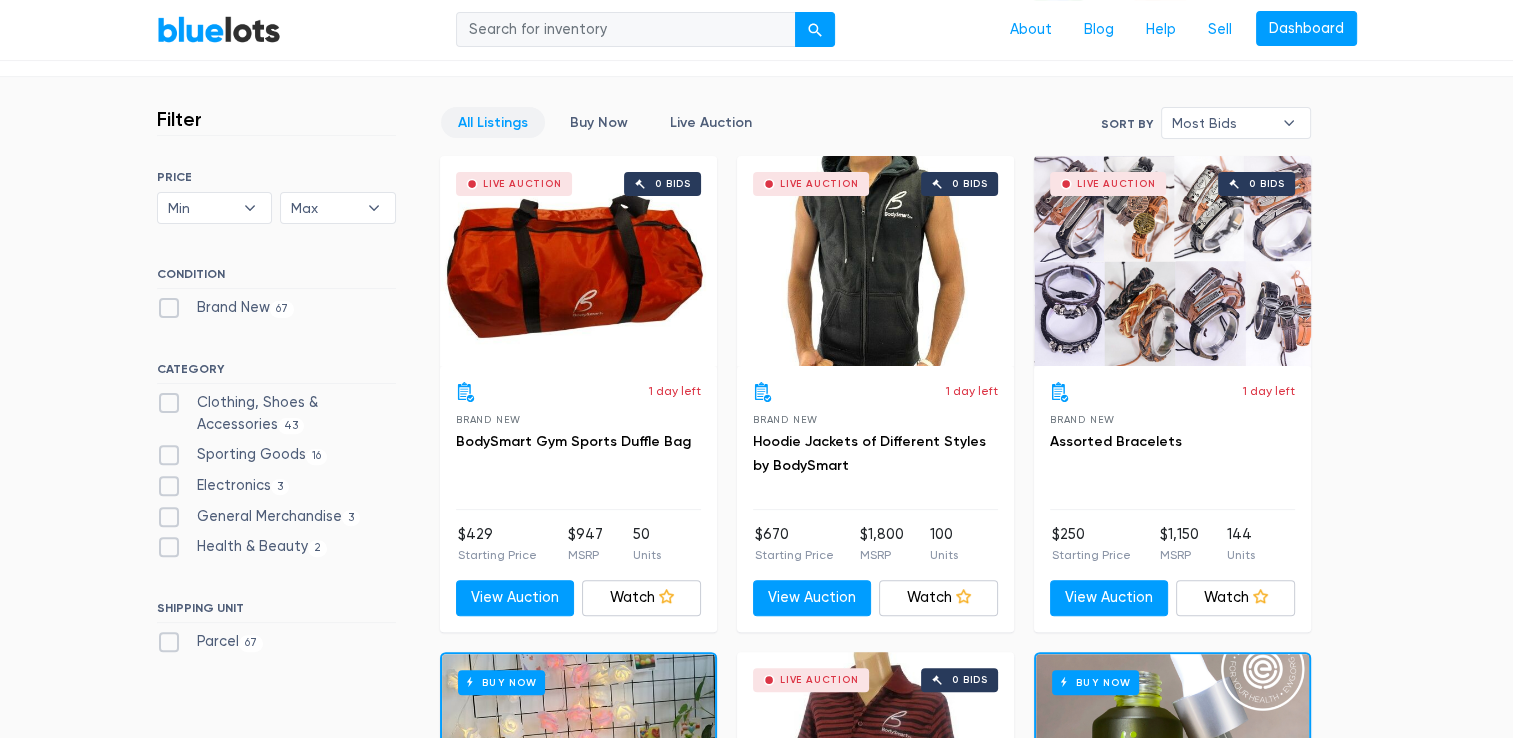 click on "Electronics
3" at bounding box center (223, 486) 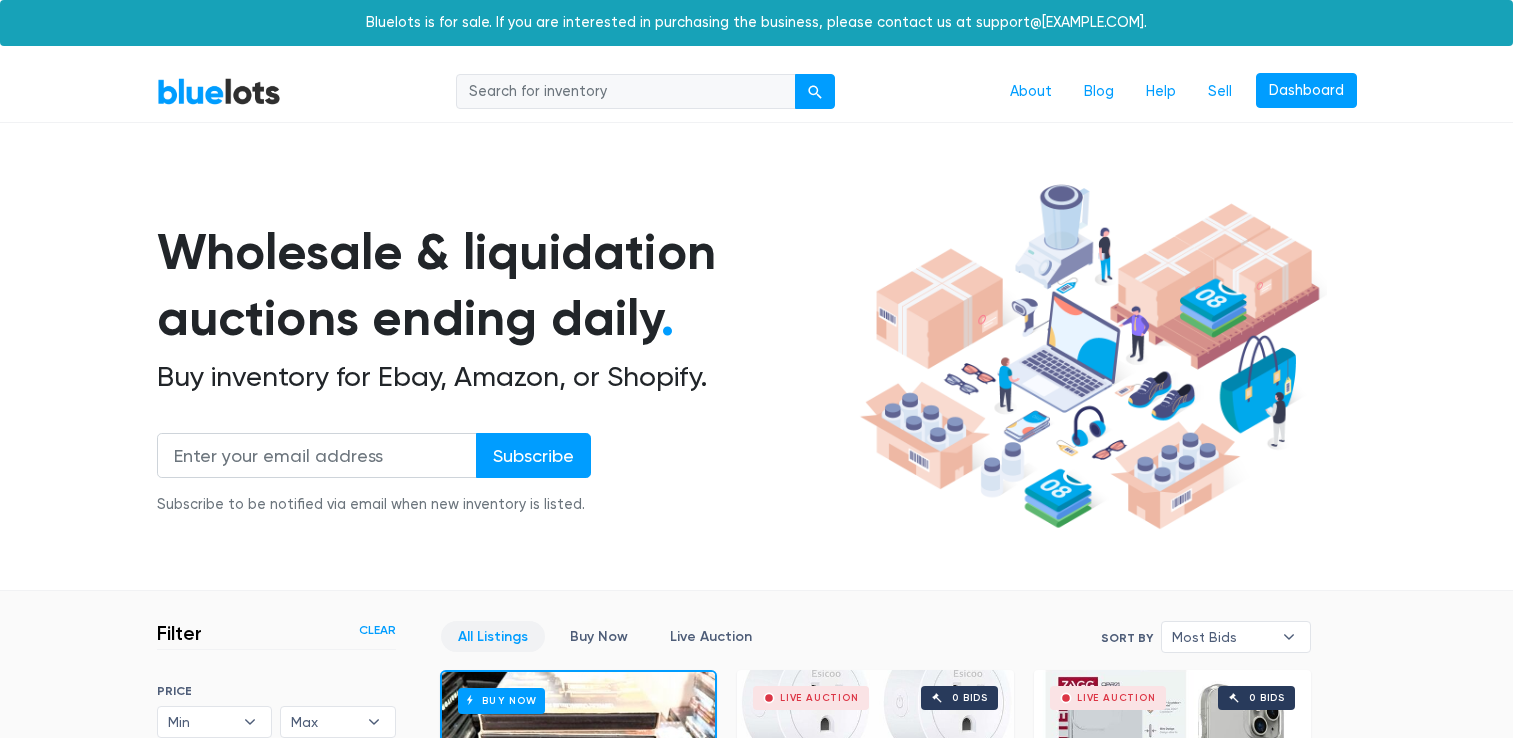 scroll, scrollTop: 538, scrollLeft: 0, axis: vertical 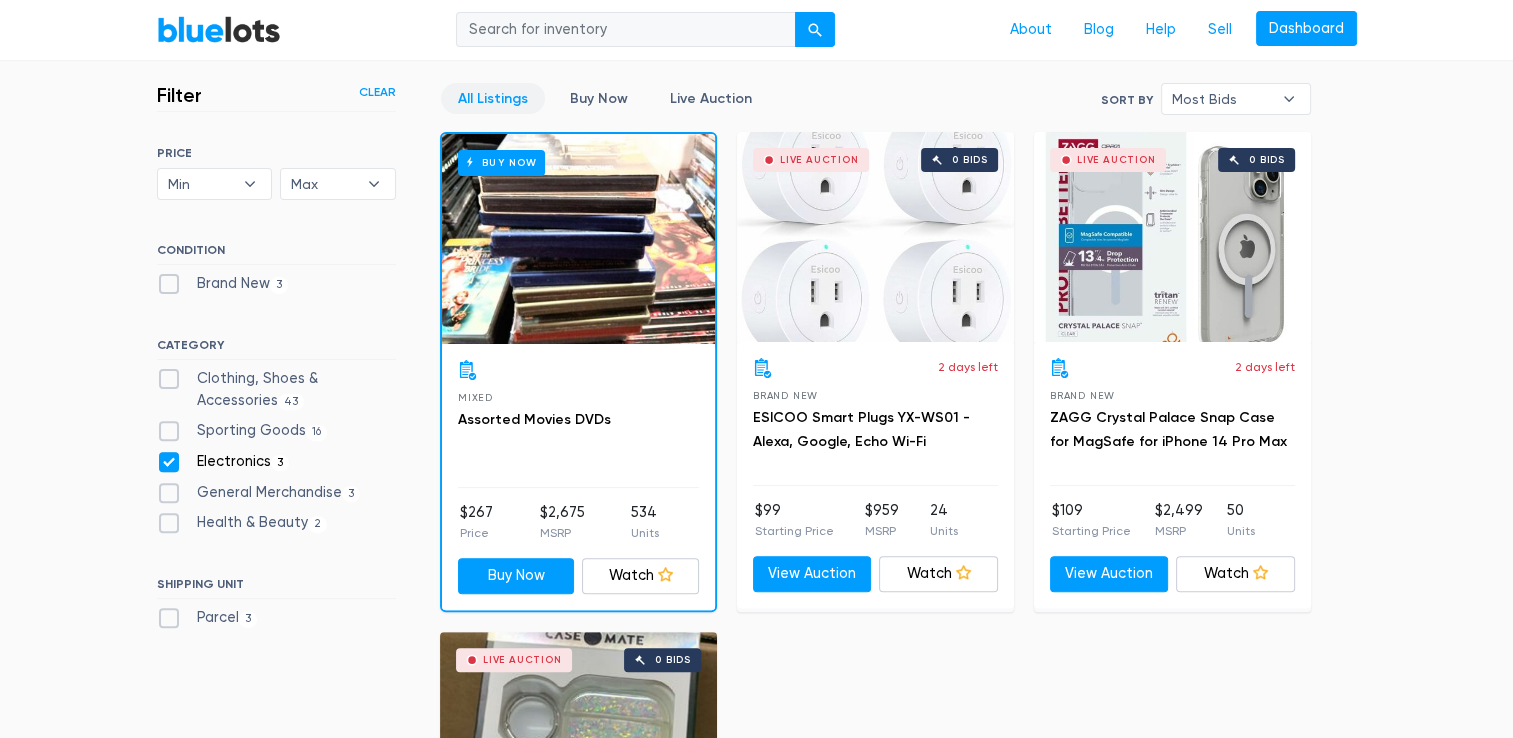 drag, startPoint x: 1288, startPoint y: 0, endPoint x: 1368, endPoint y: 81, distance: 113.84639 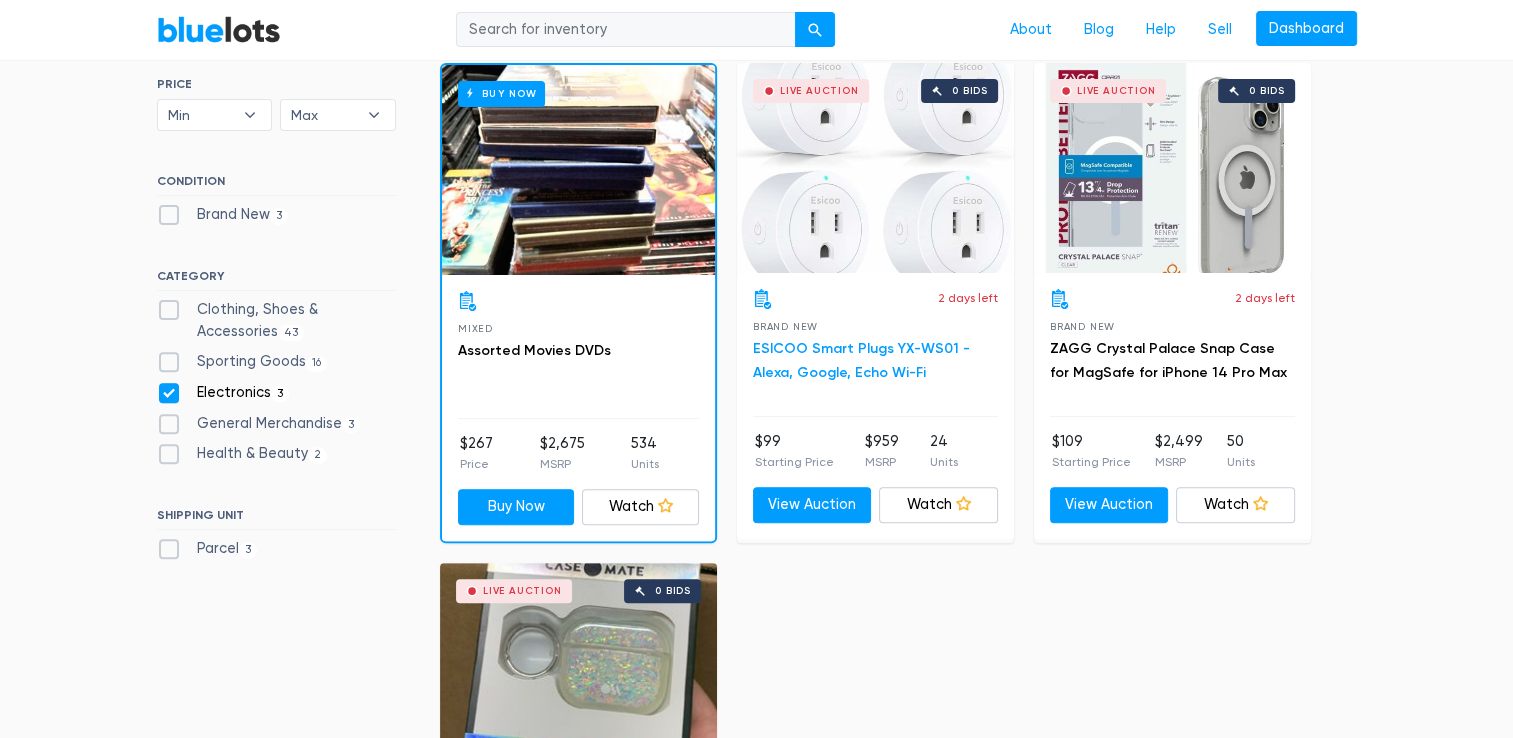 scroll, scrollTop: 606, scrollLeft: 0, axis: vertical 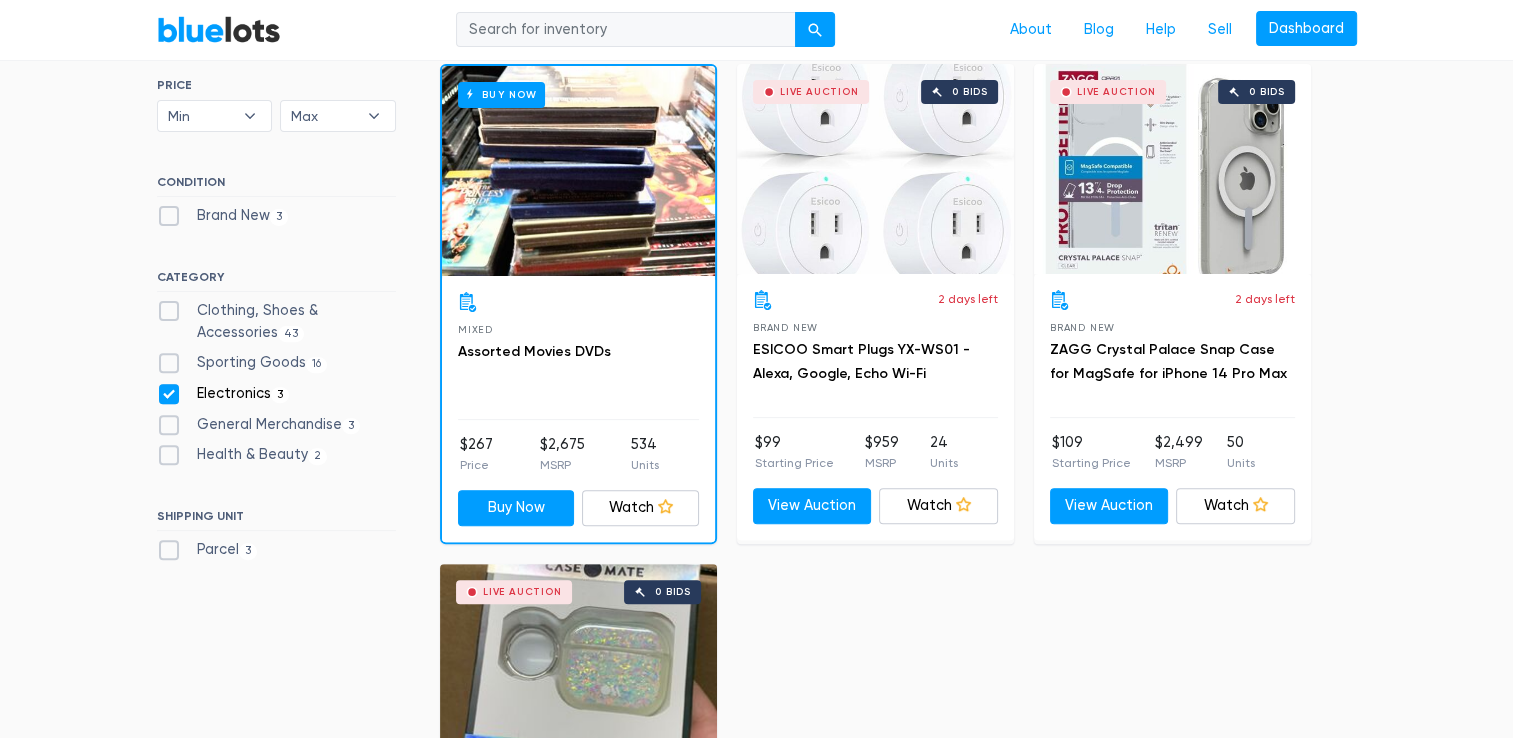 click on "General Merchandise
3" at bounding box center (259, 425) 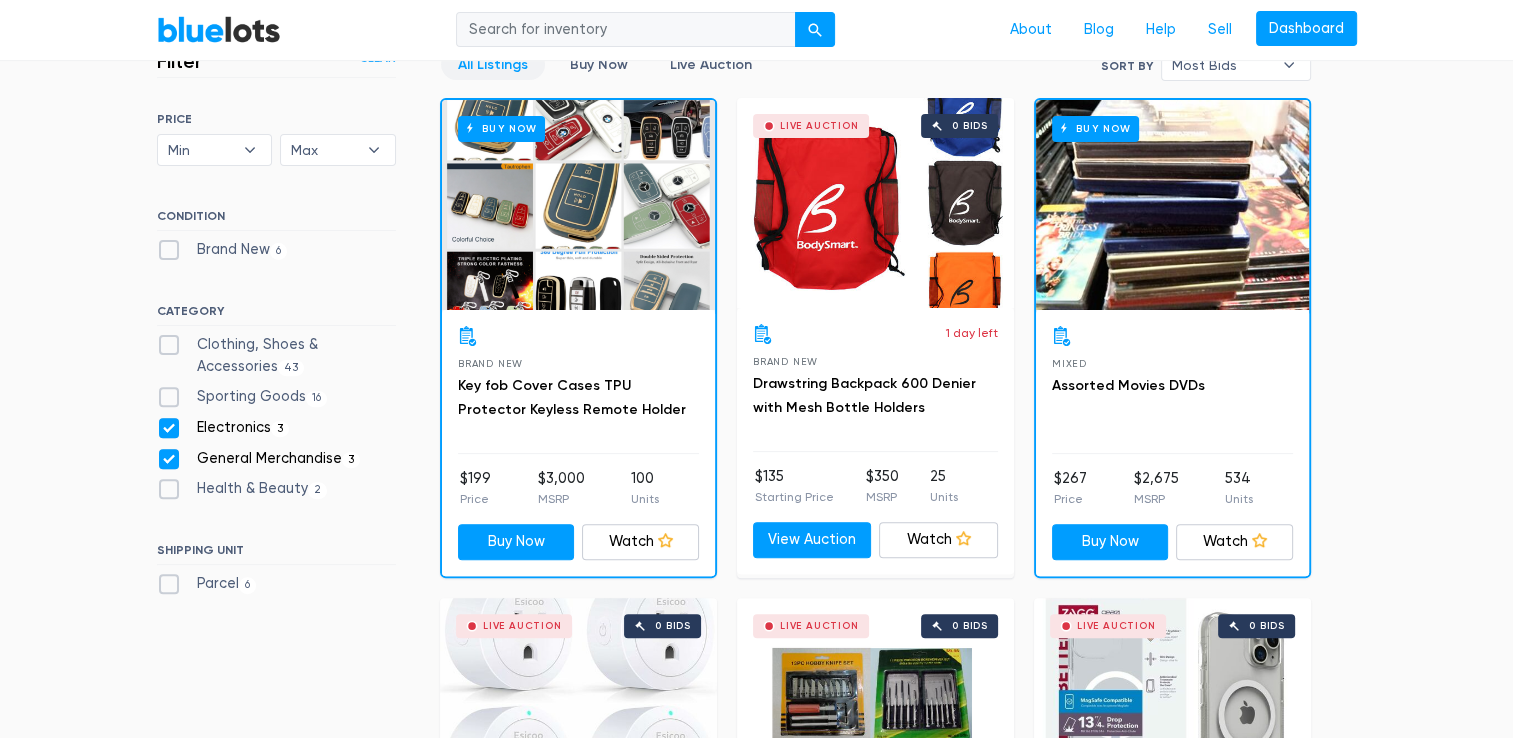 scroll, scrollTop: 571, scrollLeft: 0, axis: vertical 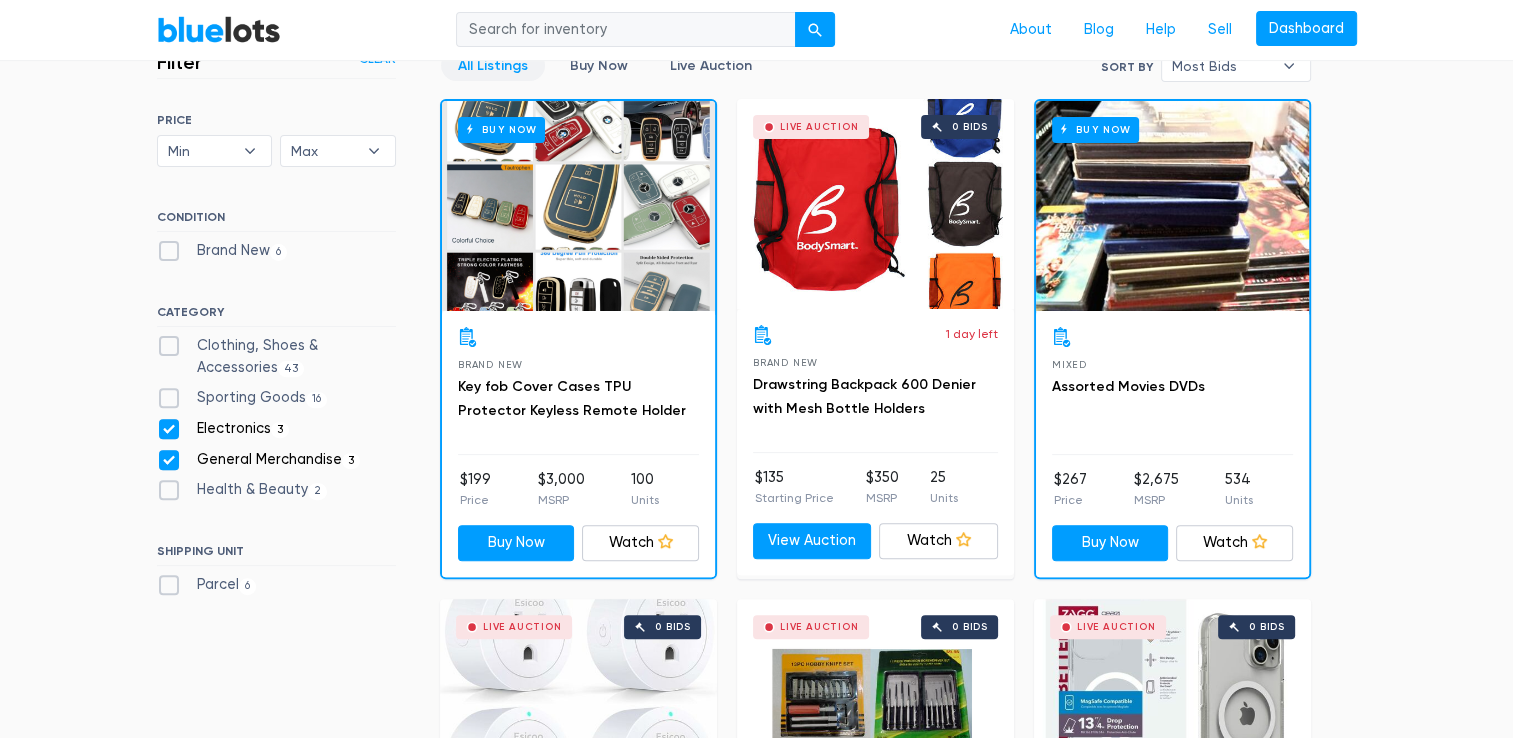 click on "Electronics
3" at bounding box center [223, 429] 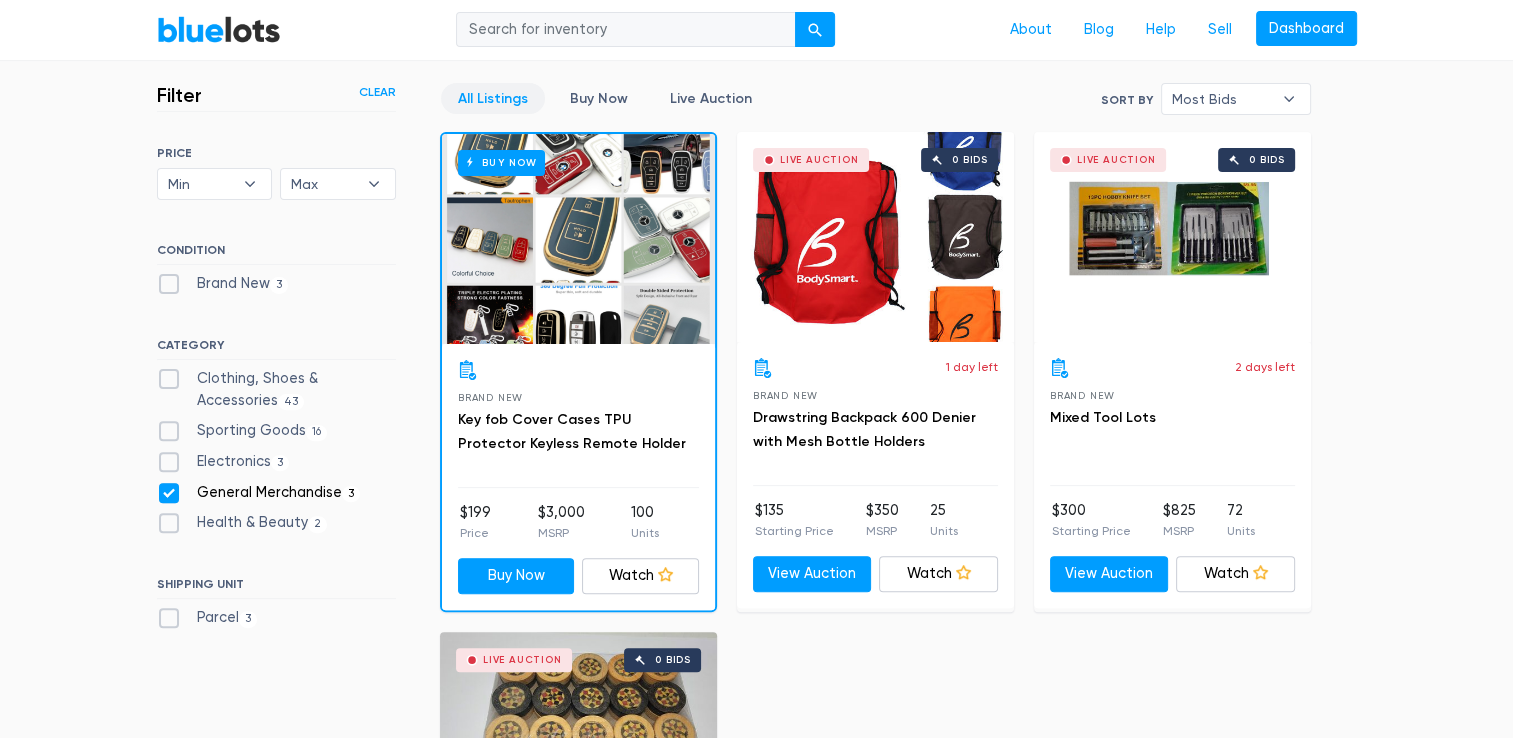 click on "Electronics
3" at bounding box center (223, 462) 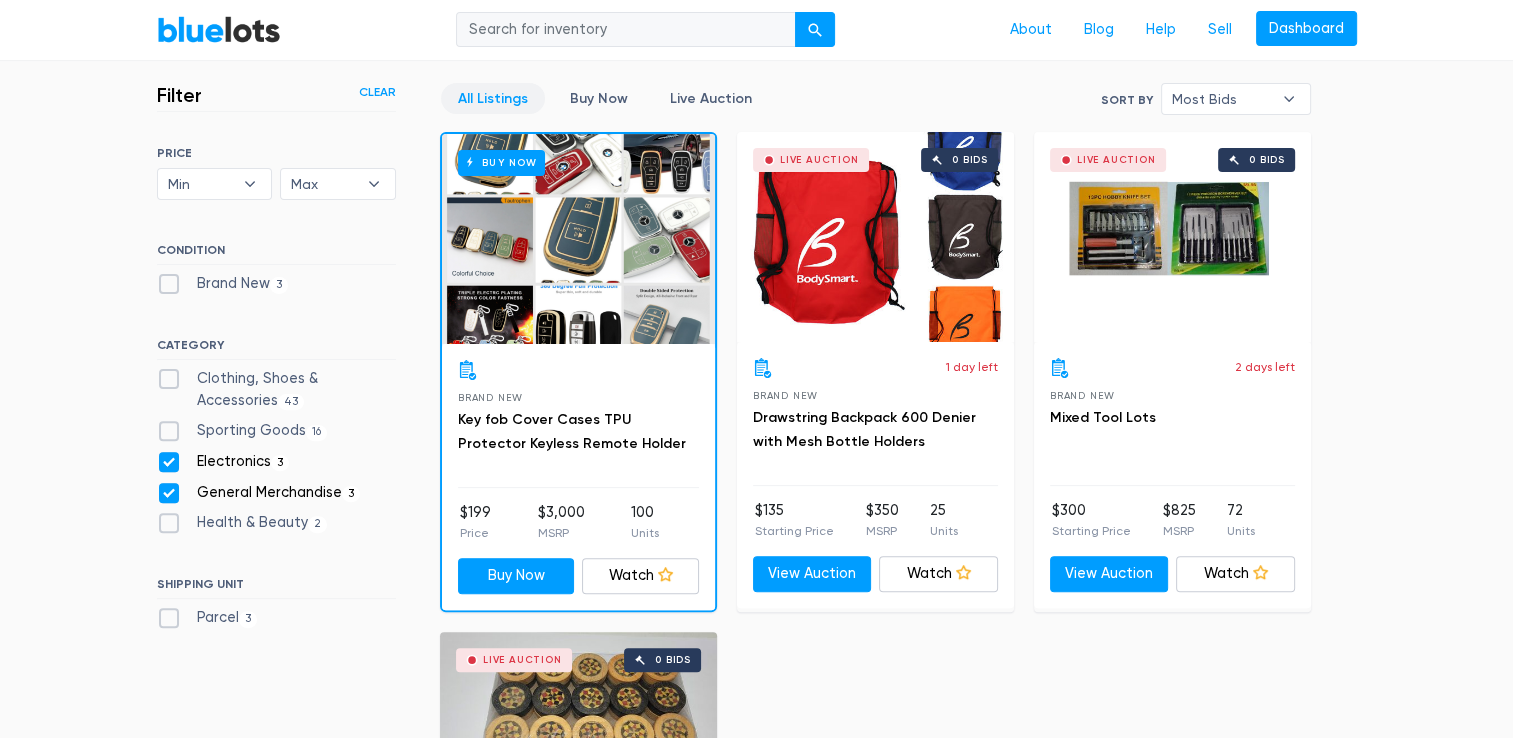 scroll, scrollTop: 538, scrollLeft: 0, axis: vertical 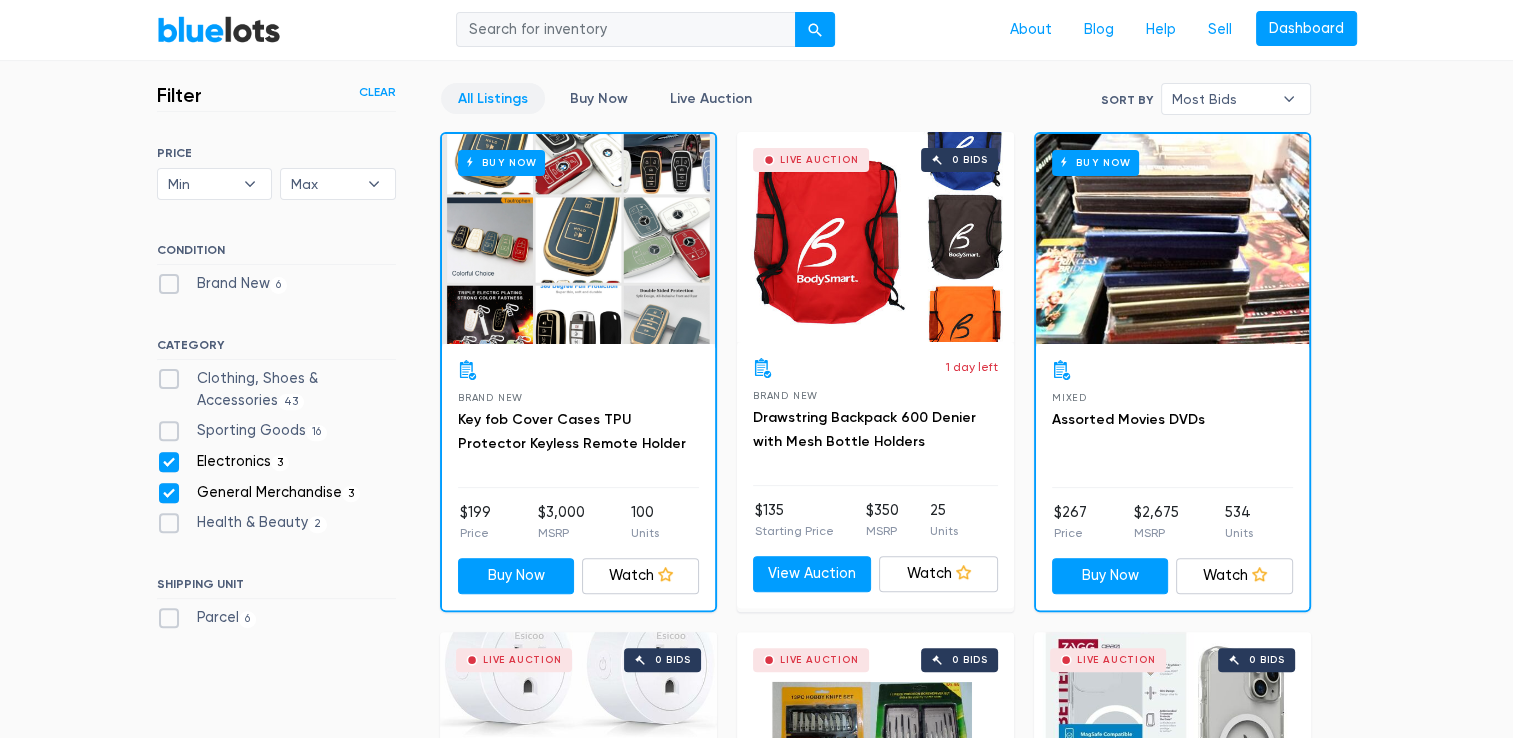 click on "Electronics
3" at bounding box center (223, 462) 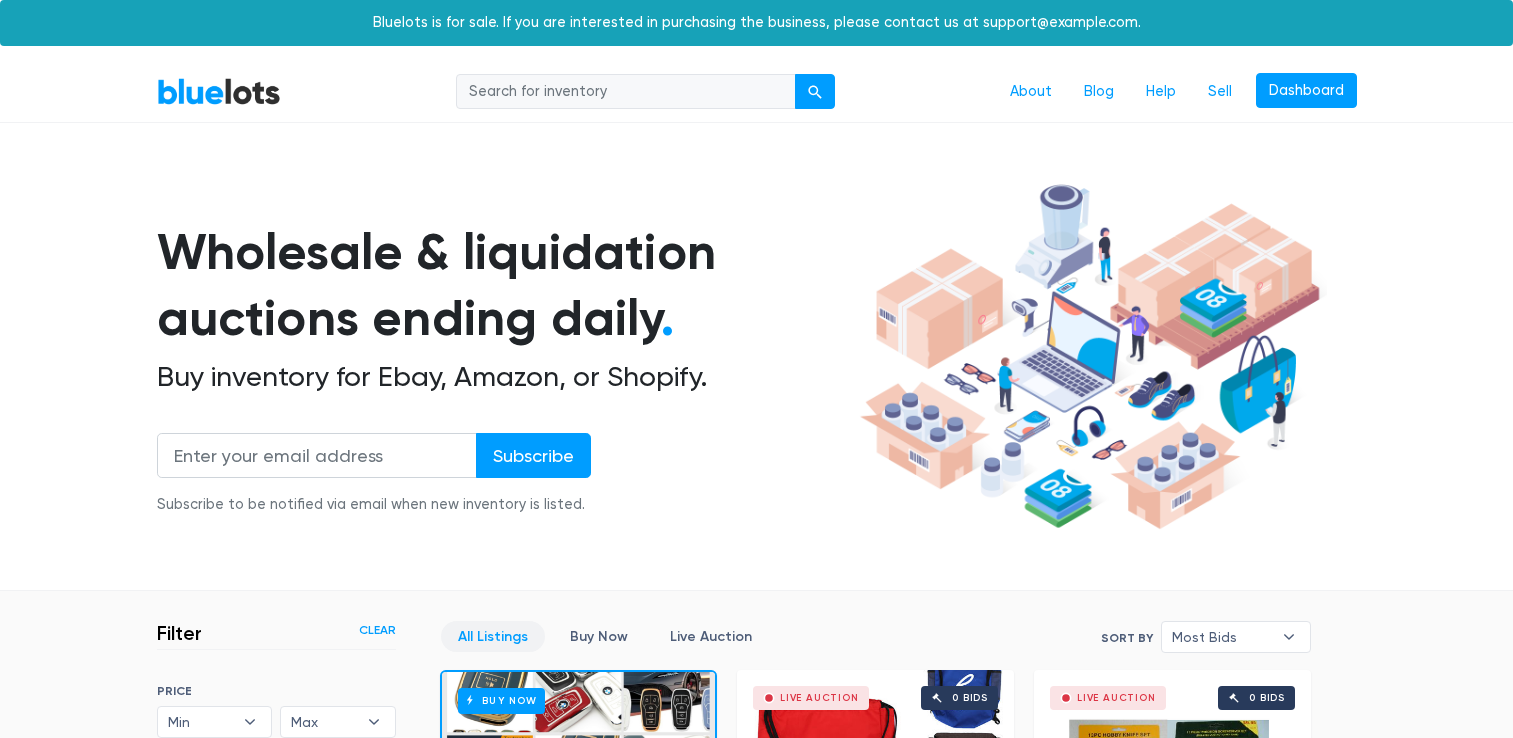 scroll, scrollTop: 538, scrollLeft: 0, axis: vertical 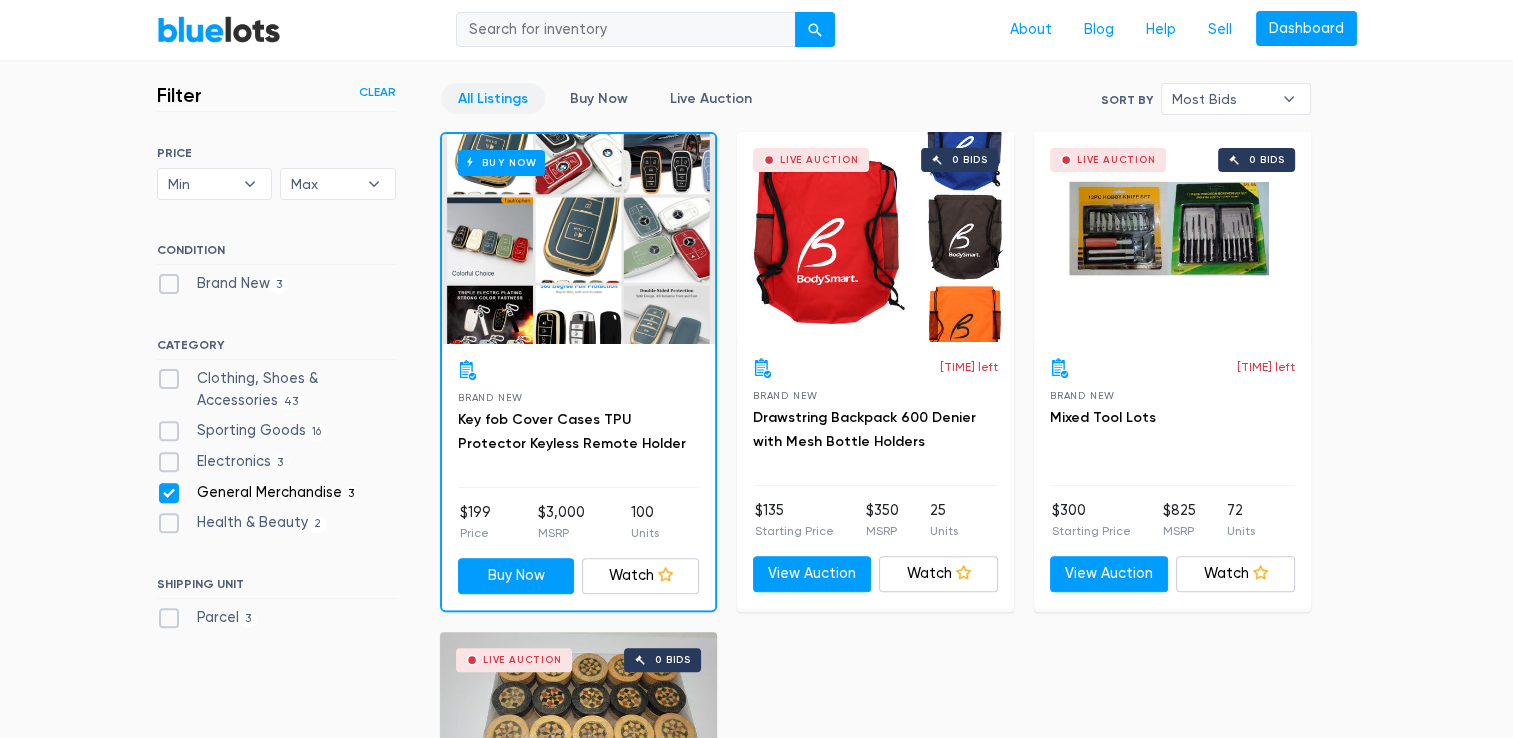 click on "General Merchandise
3" at bounding box center [259, 493] 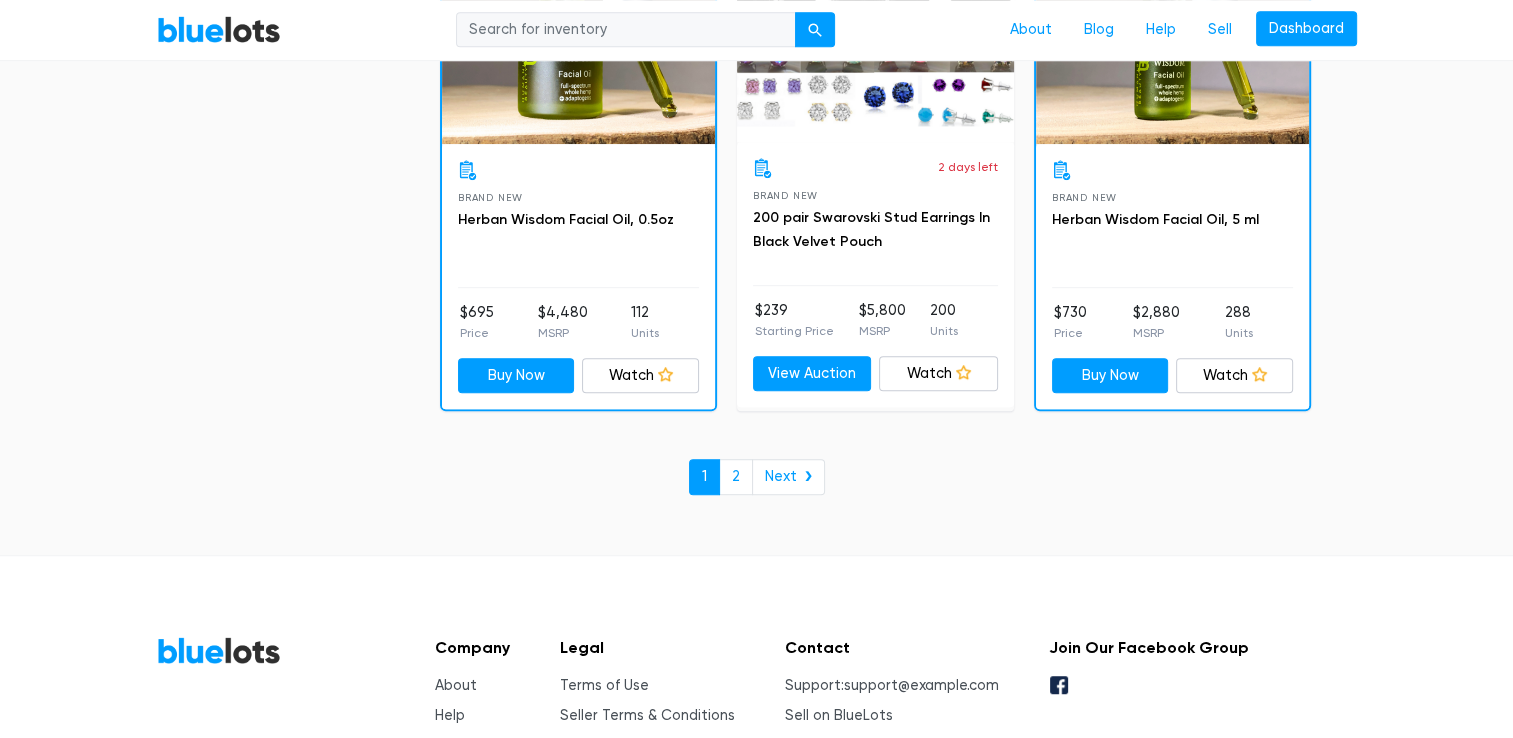 scroll, scrollTop: 8806, scrollLeft: 0, axis: vertical 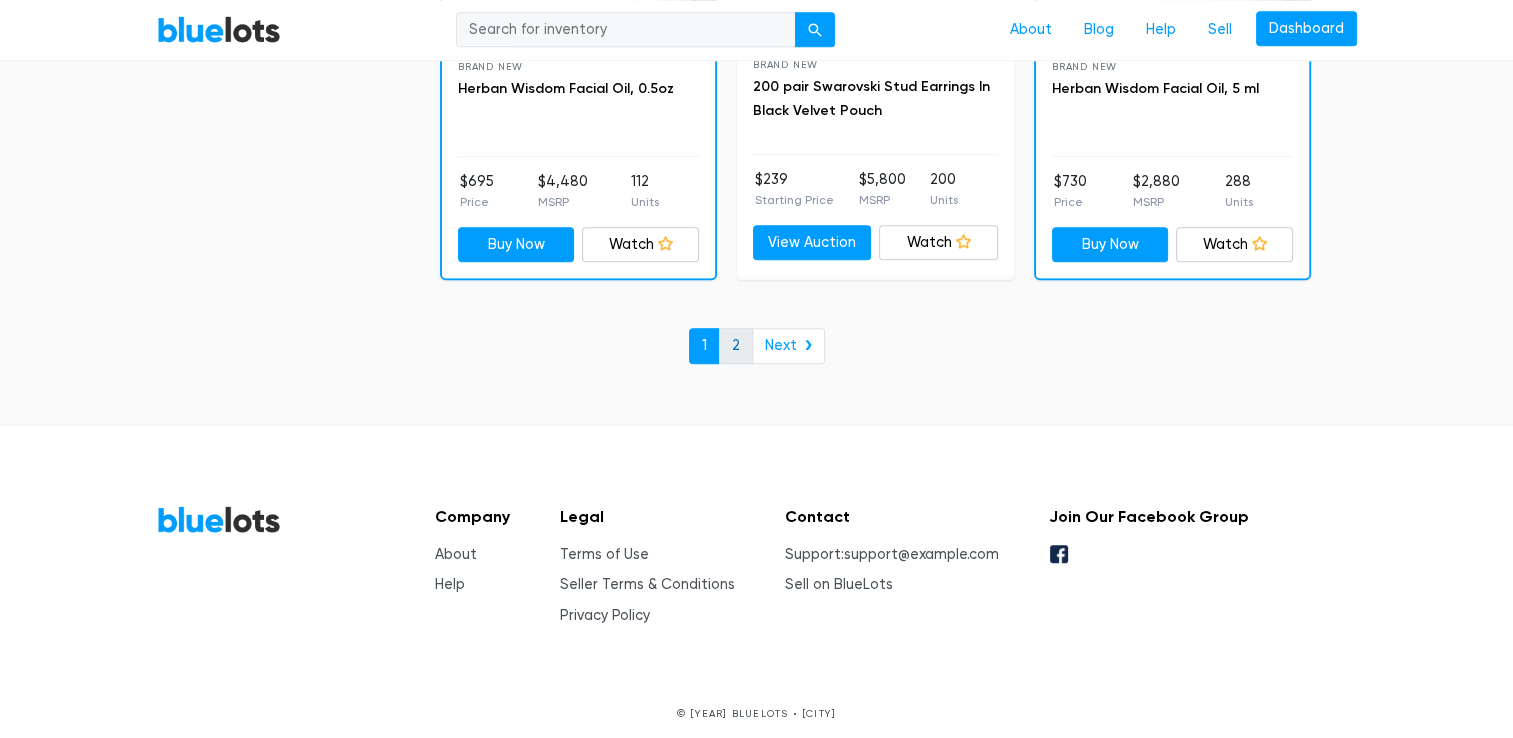 click on "2" at bounding box center (736, 346) 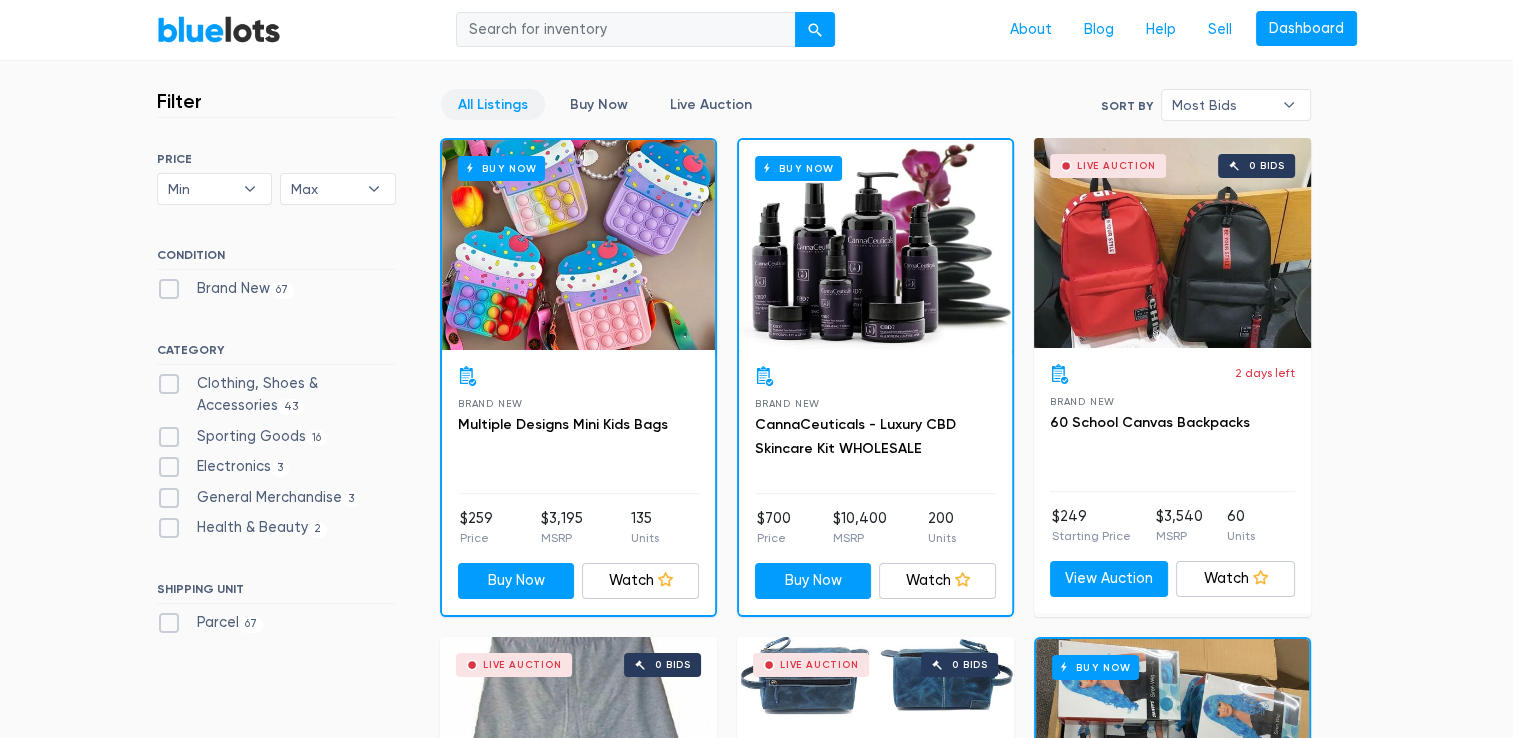 scroll, scrollTop: 0, scrollLeft: 0, axis: both 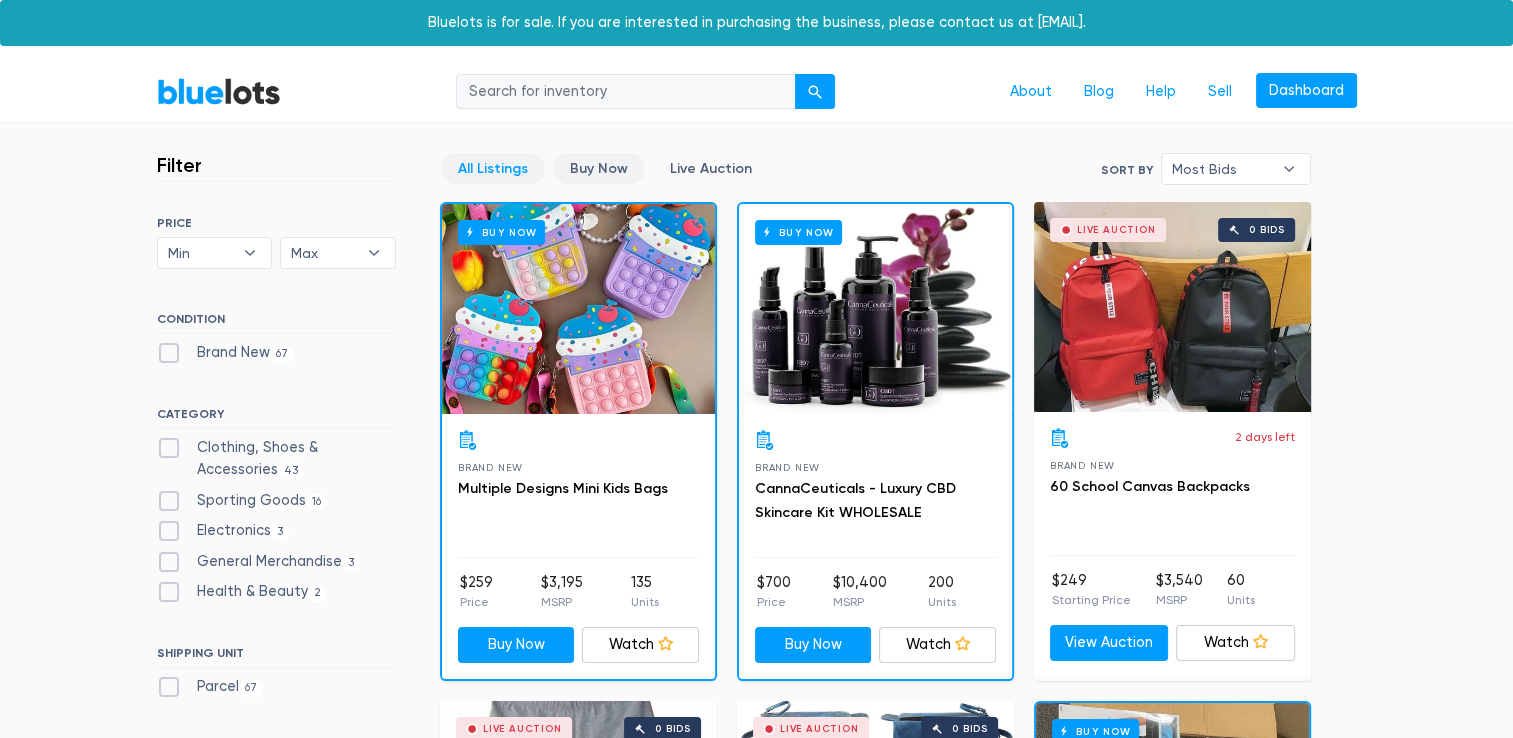 click on "Buy Now" at bounding box center [493, 168] 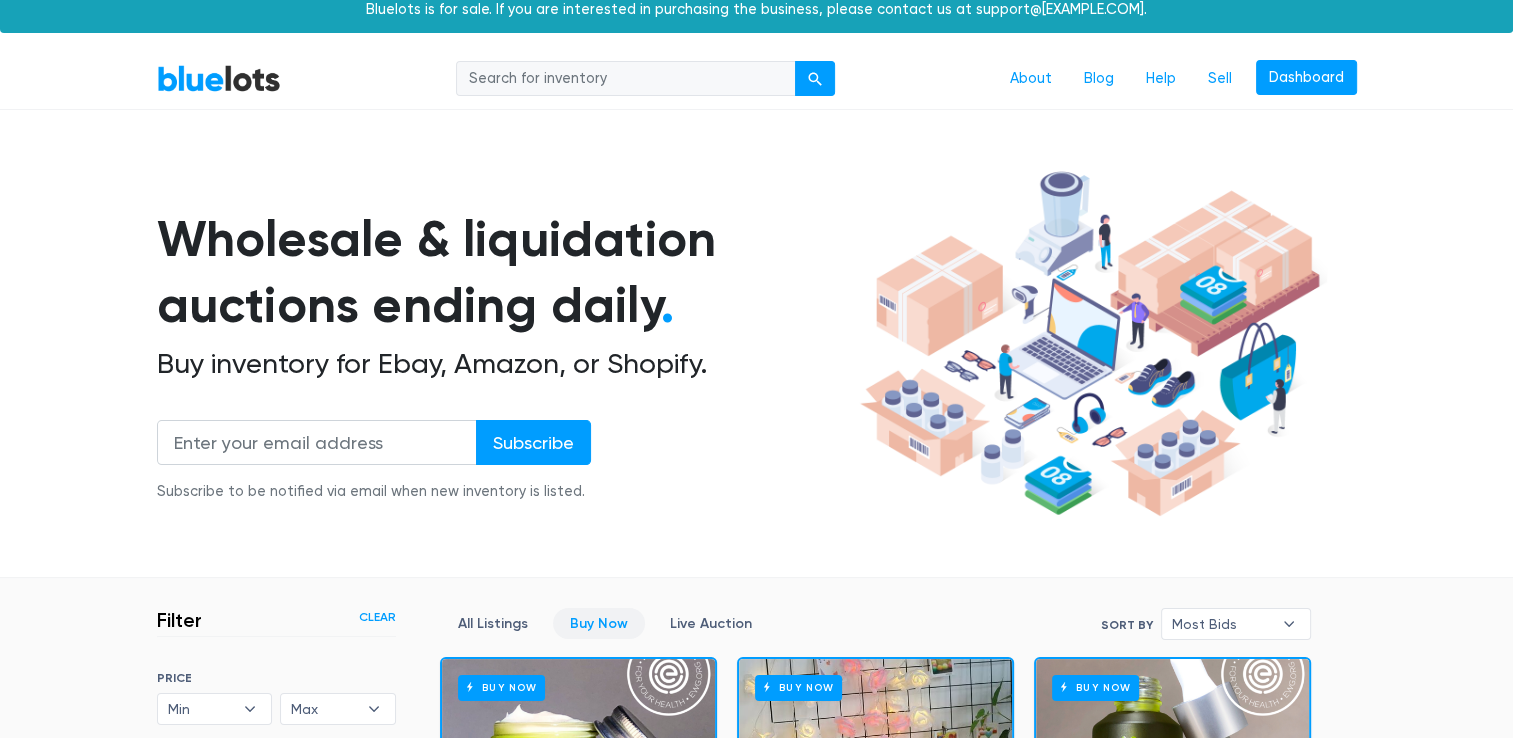 scroll, scrollTop: 12, scrollLeft: 0, axis: vertical 